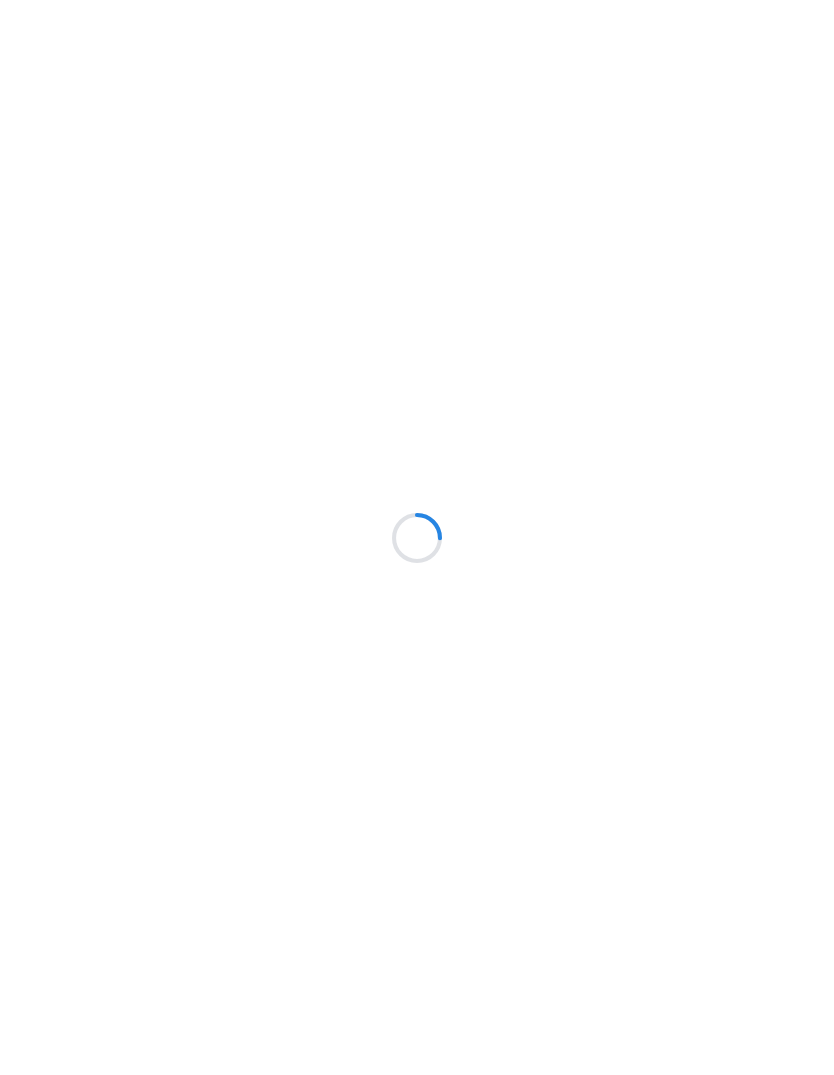 scroll, scrollTop: 0, scrollLeft: 0, axis: both 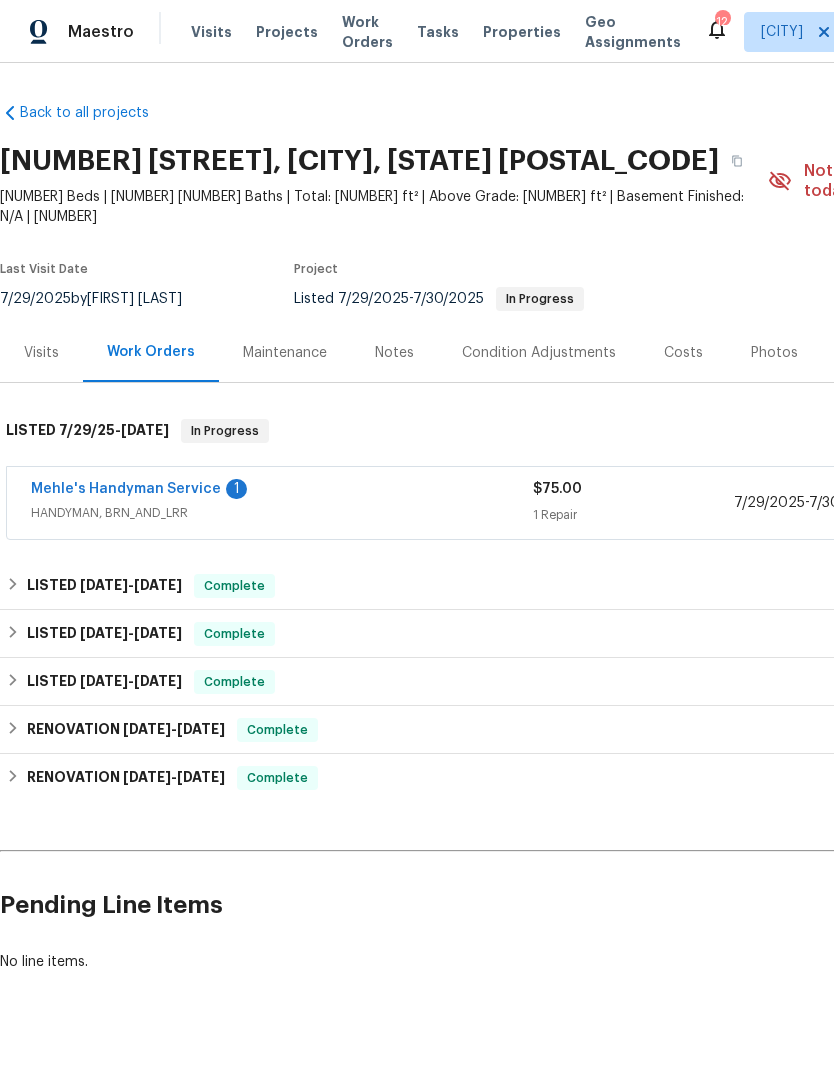 click on "Work Orders" at bounding box center (367, 32) 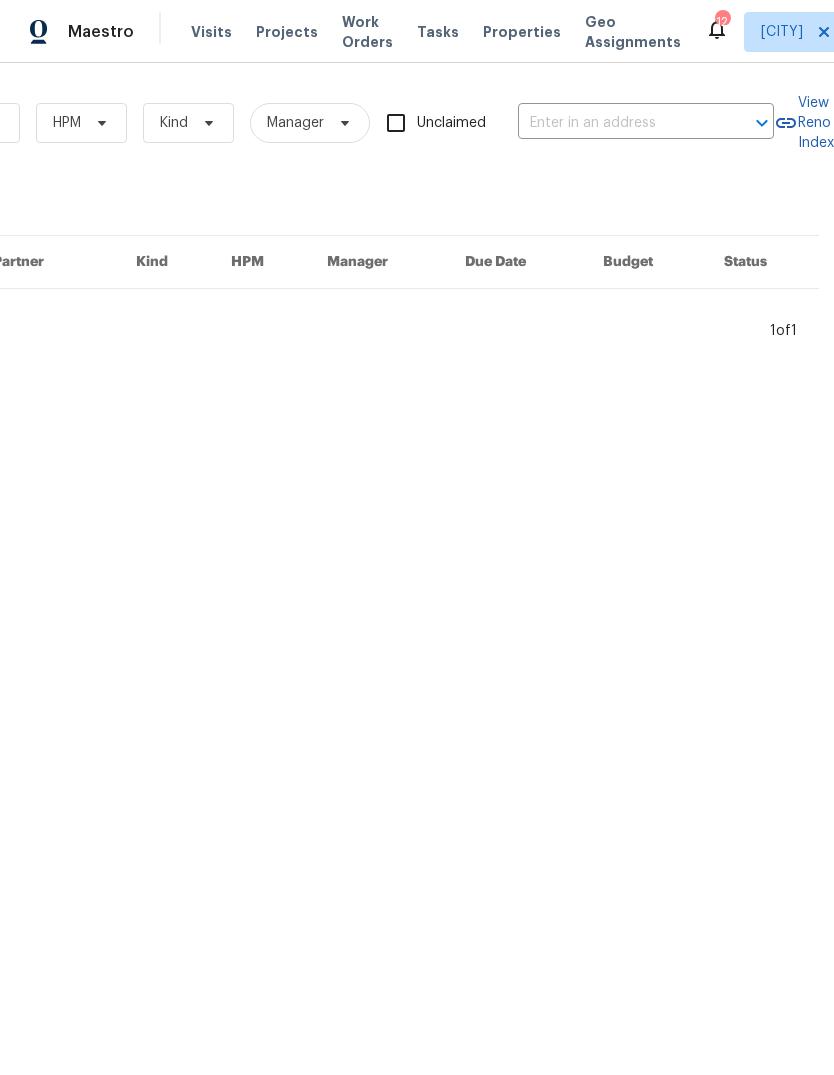 scroll, scrollTop: 0, scrollLeft: 329, axis: horizontal 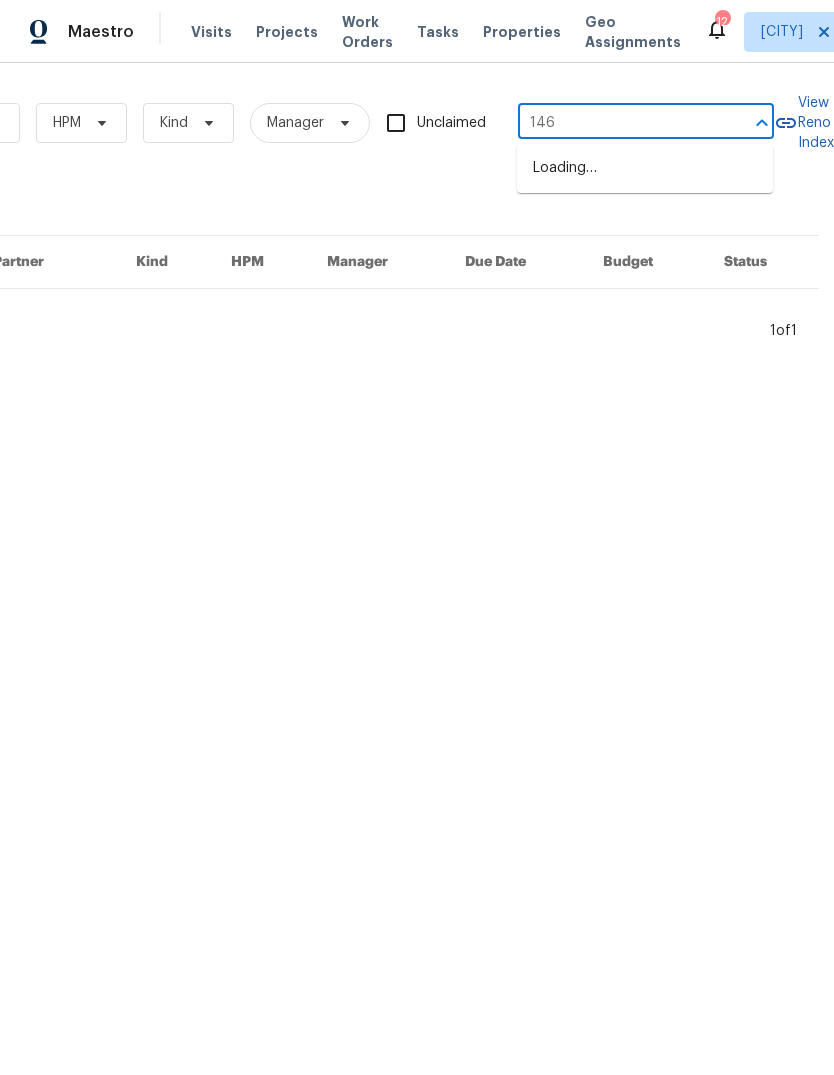 type on "[NUMBER]" 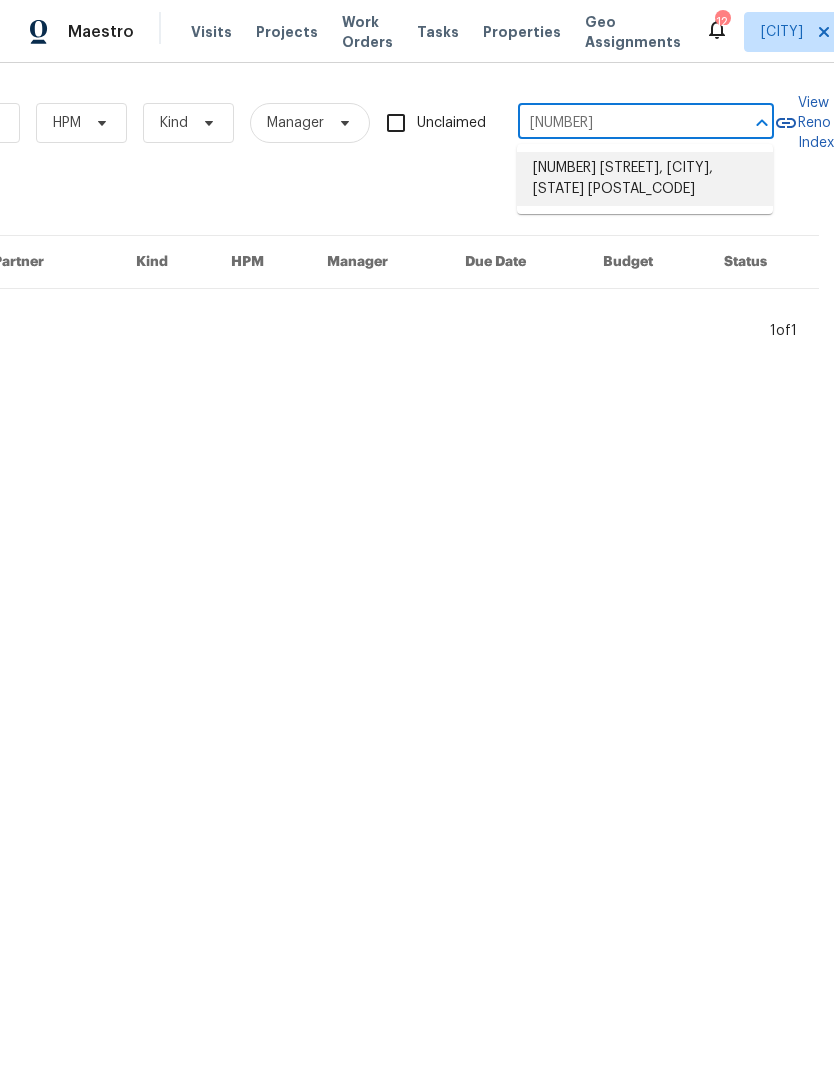 click on "[NUMBER] [STREET], [CITY], [STATE] [POSTAL_CODE]" at bounding box center (645, 179) 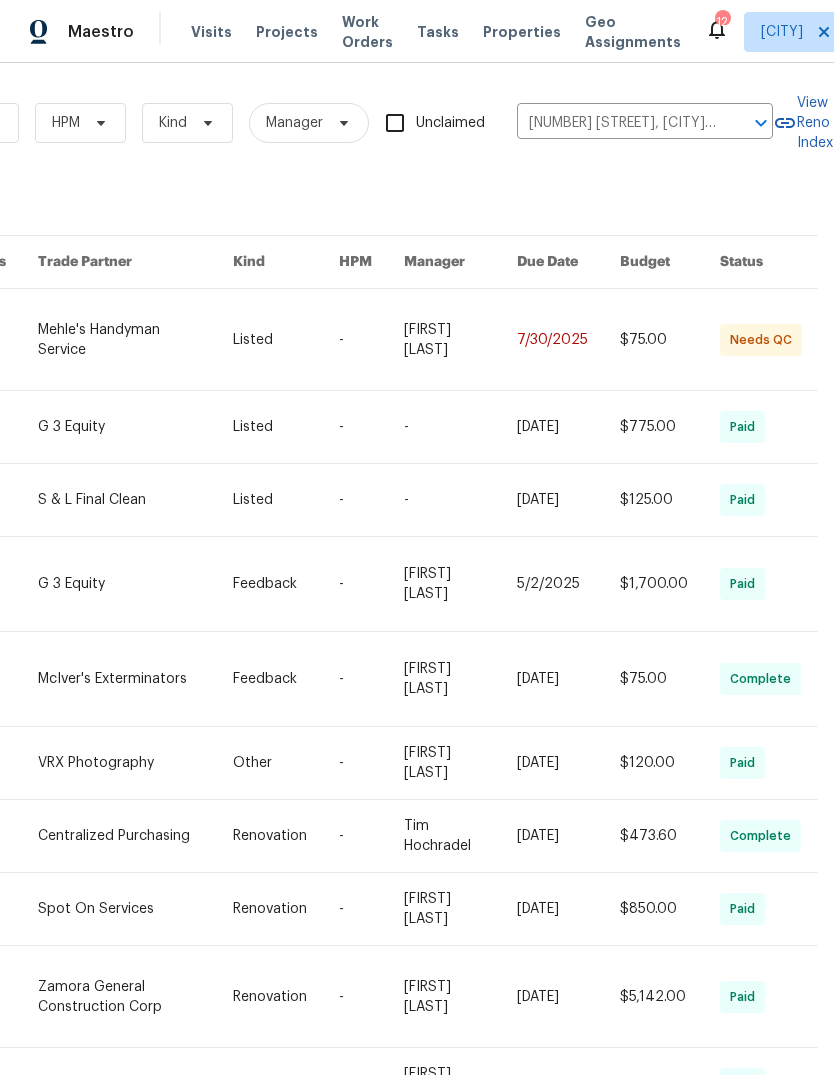 click on "-" at bounding box center (355, 340) 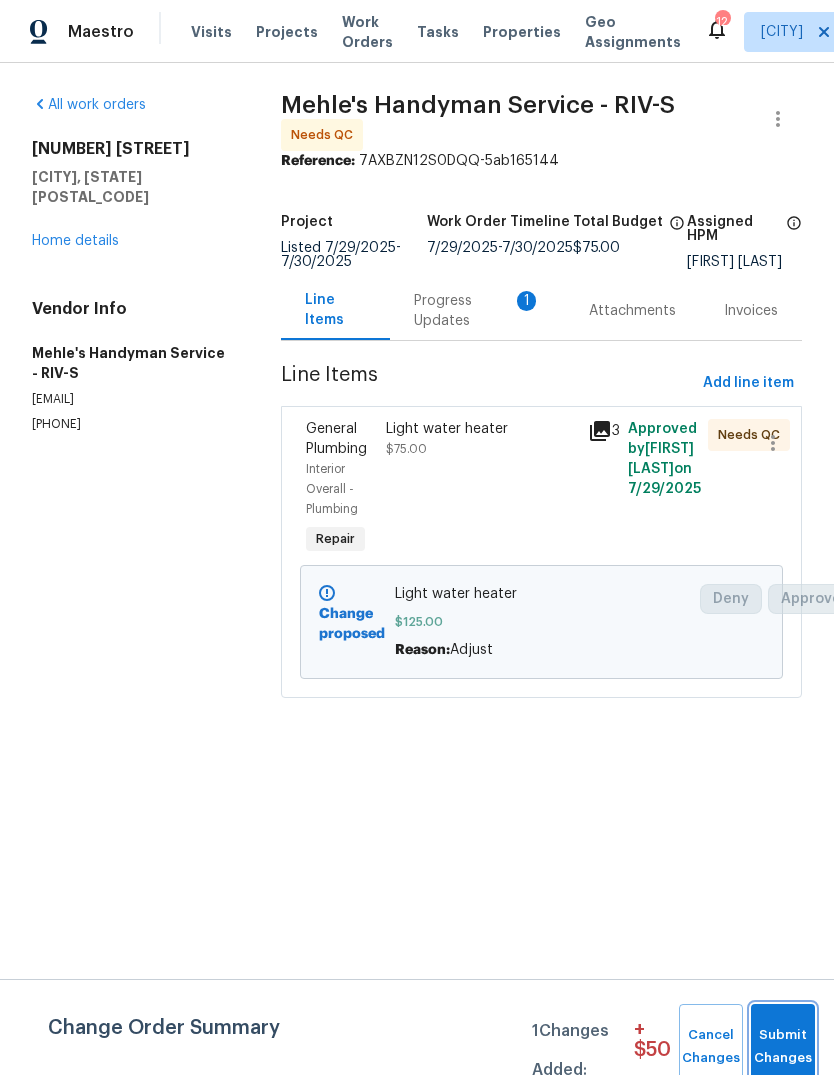 click on "Submit Changes" at bounding box center (783, 1047) 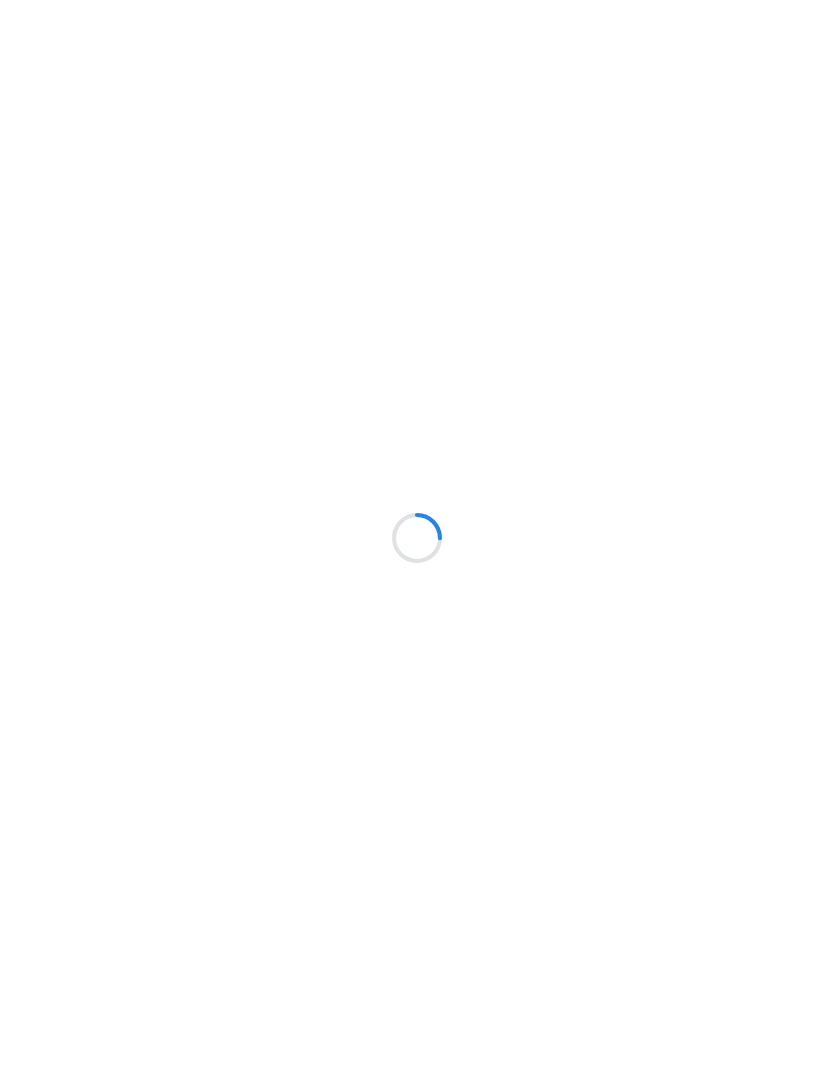 scroll, scrollTop: 0, scrollLeft: 0, axis: both 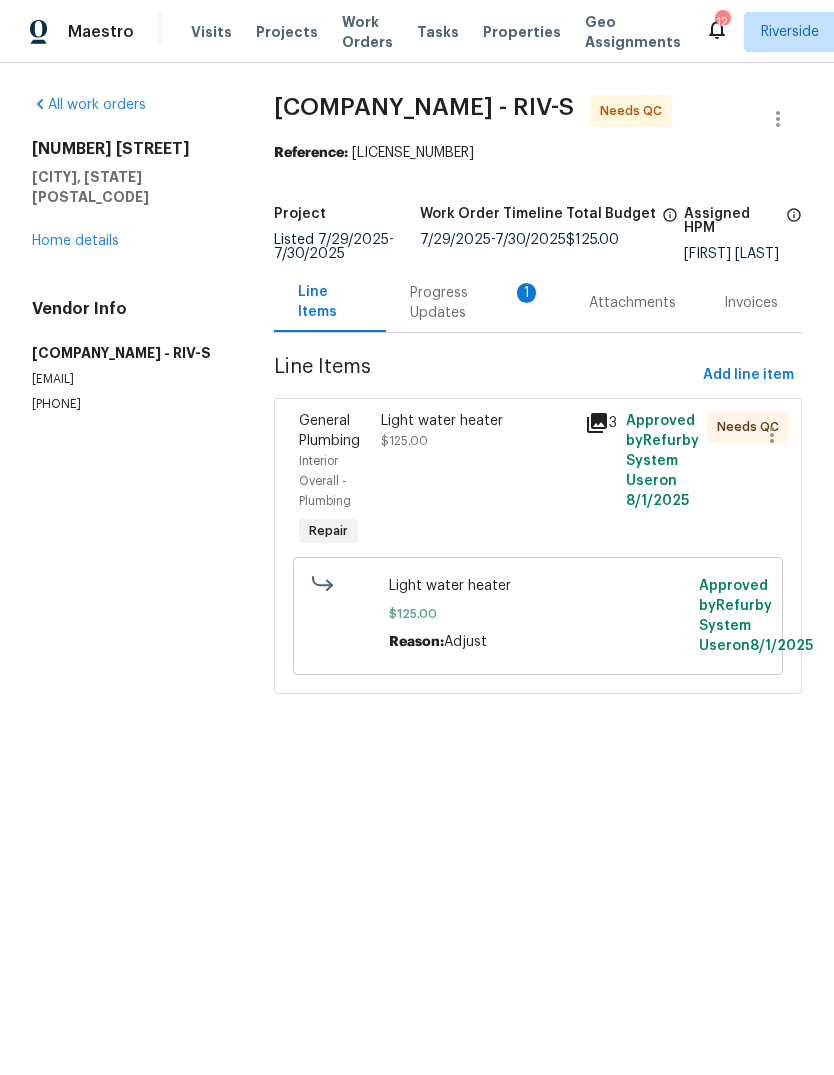 click on "Projects" at bounding box center [287, 32] 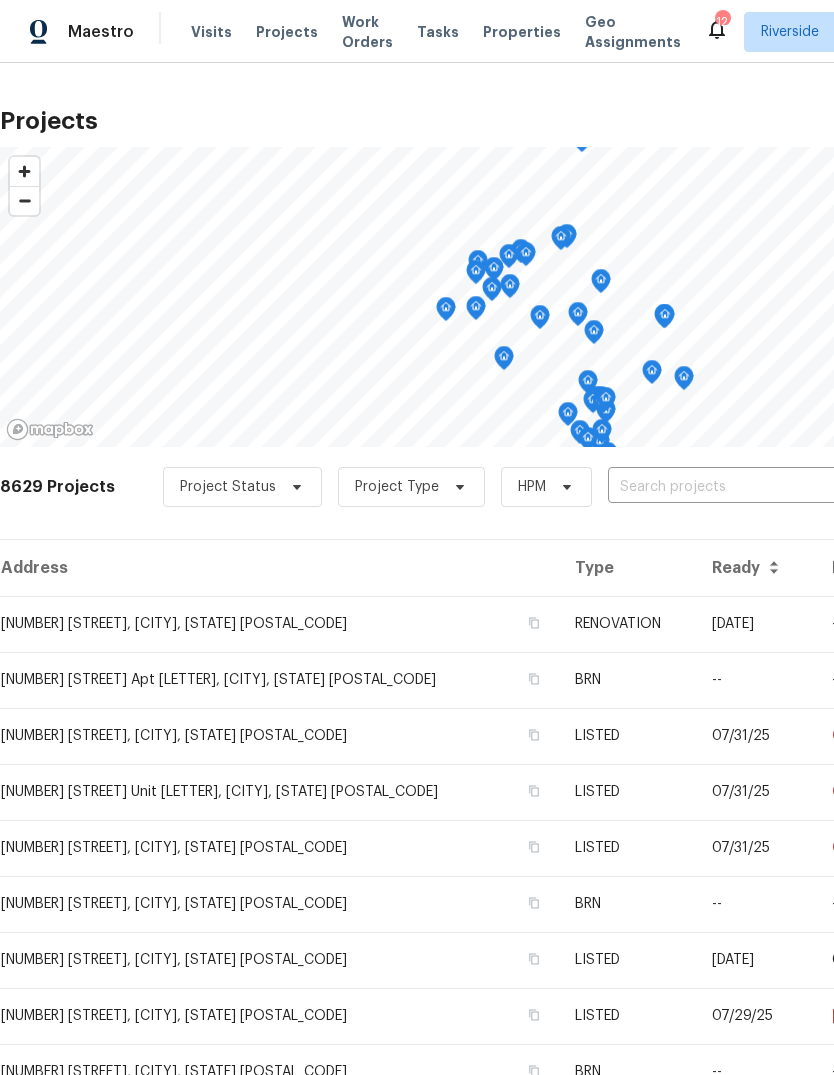 click at bounding box center (722, 487) 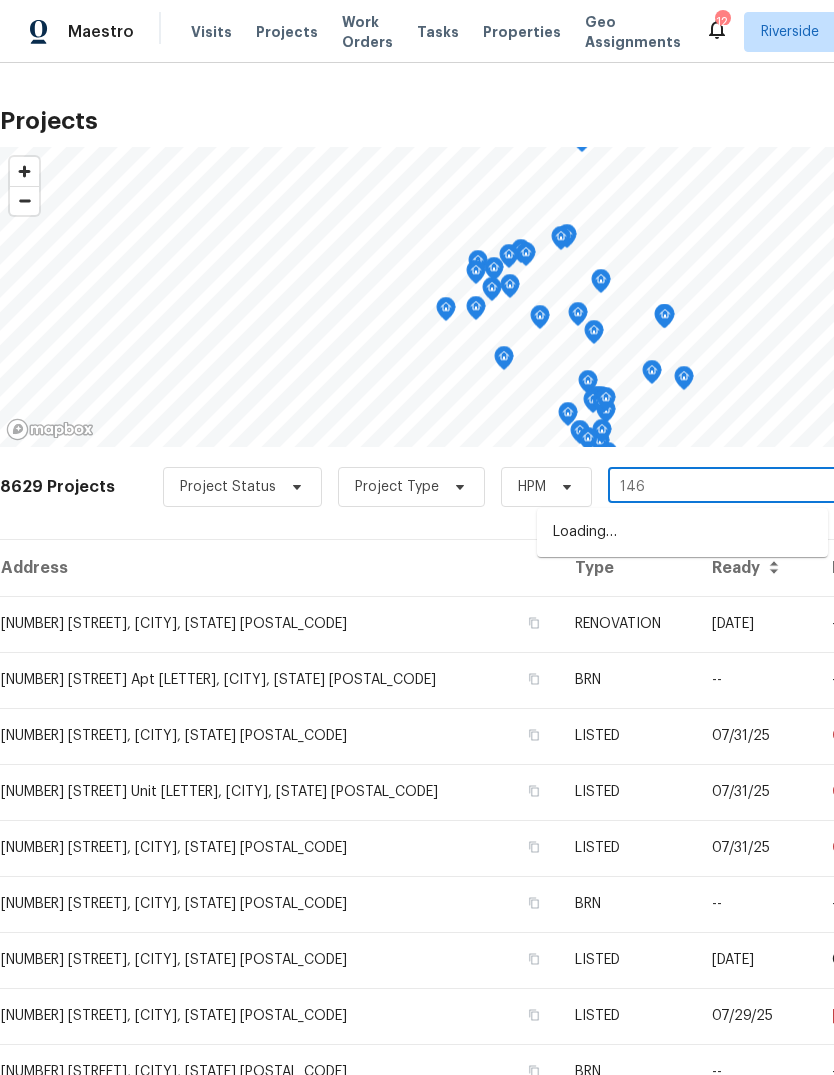 type on "[NUMBER]" 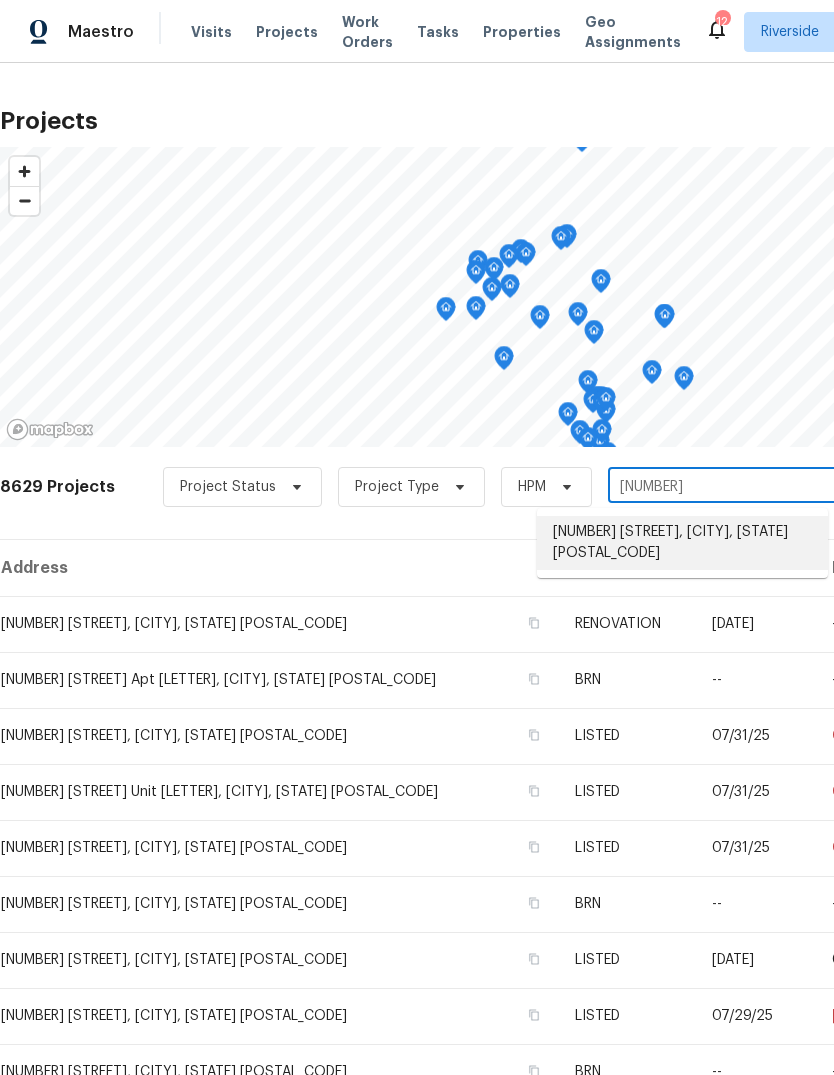 click on "[NUMBER] [STREET], [CITY], [STATE] [POSTAL_CODE]" at bounding box center [682, 543] 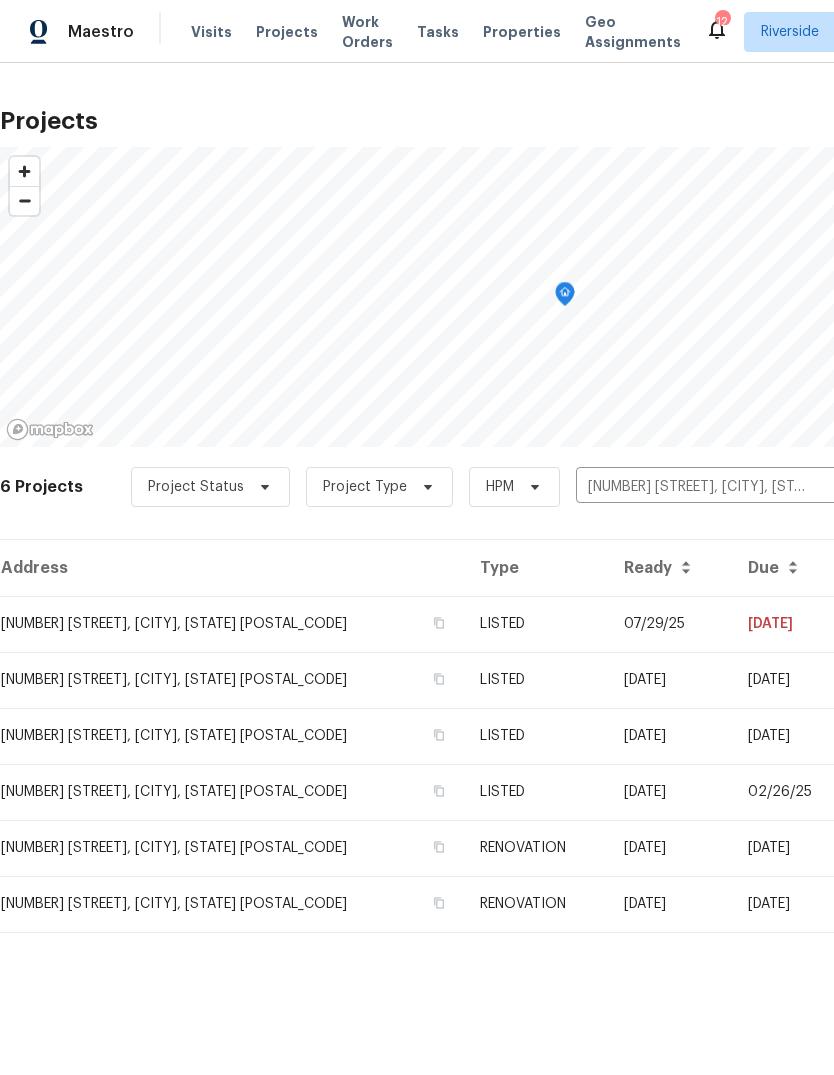 click on "LISTED" at bounding box center [536, 624] 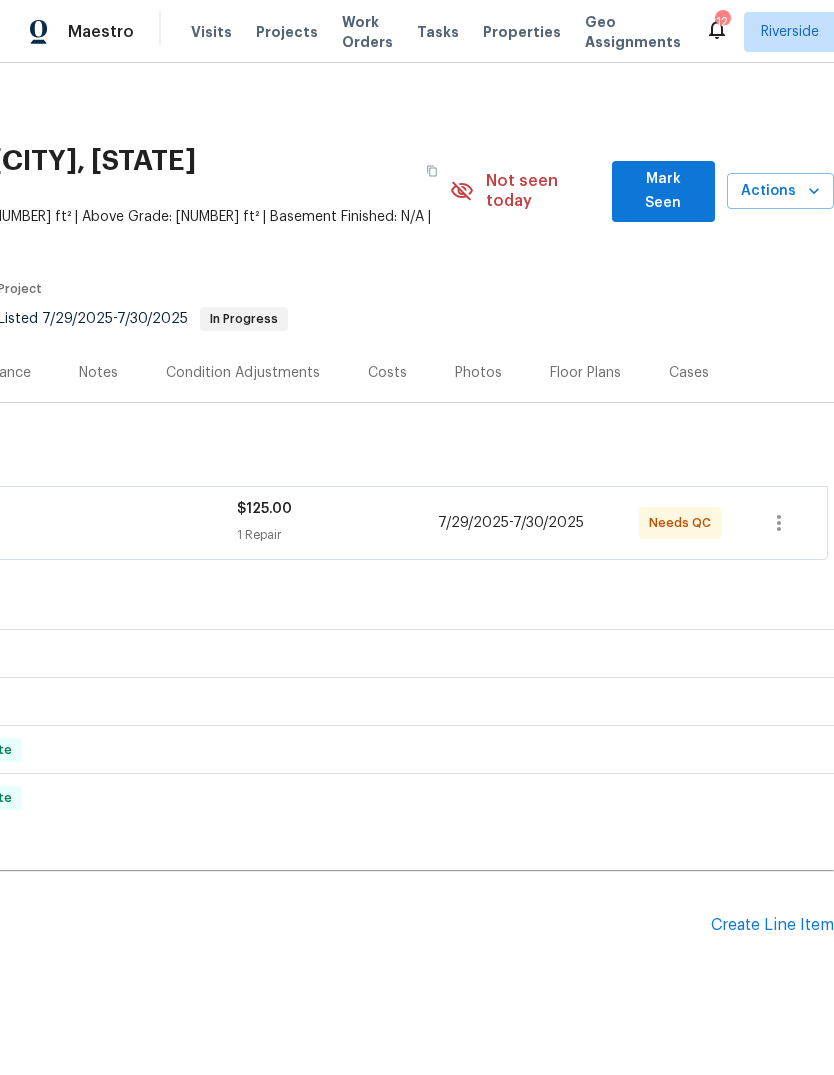 scroll, scrollTop: 0, scrollLeft: 296, axis: horizontal 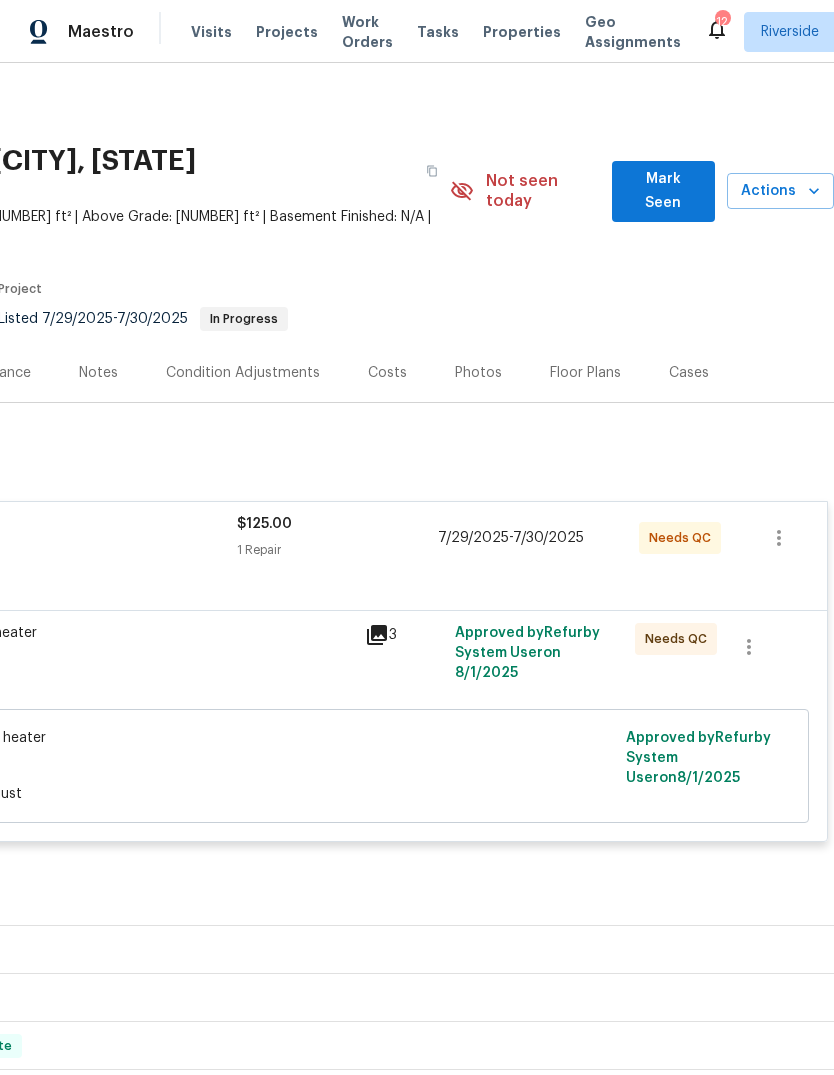 click on "Light water heater [PRICE]" at bounding box center (134, 663) 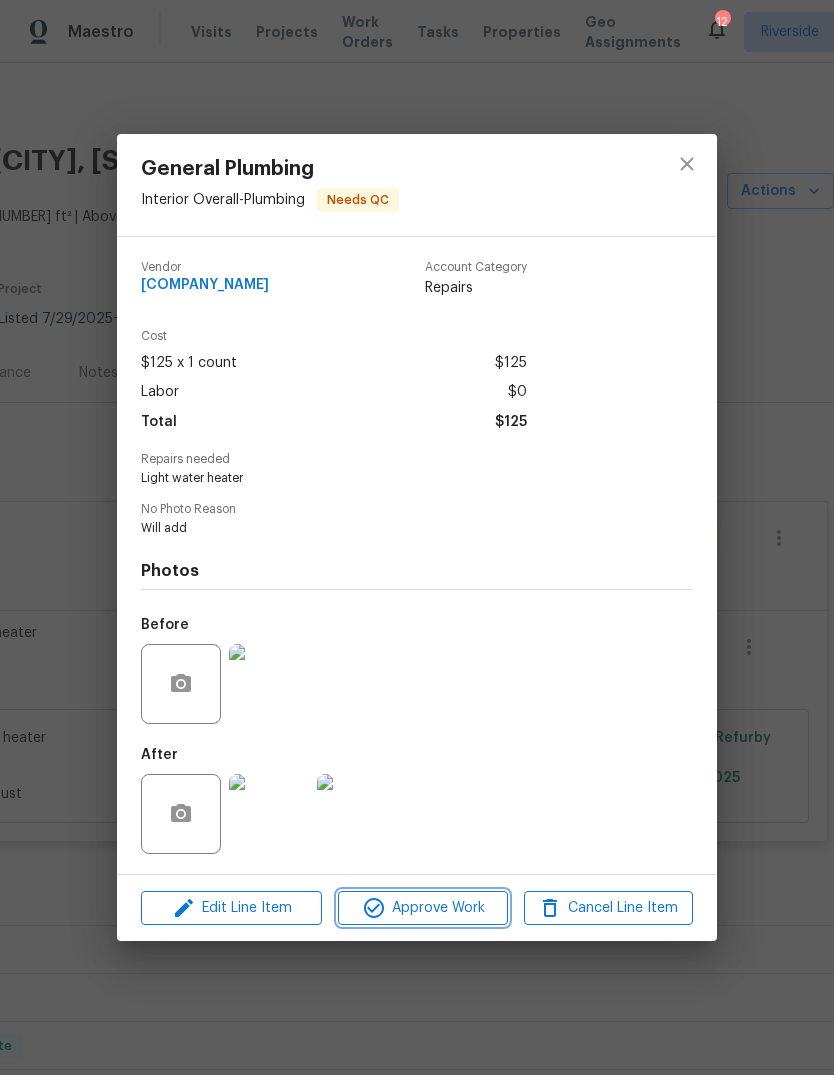 click on "Approve Work" at bounding box center [422, 908] 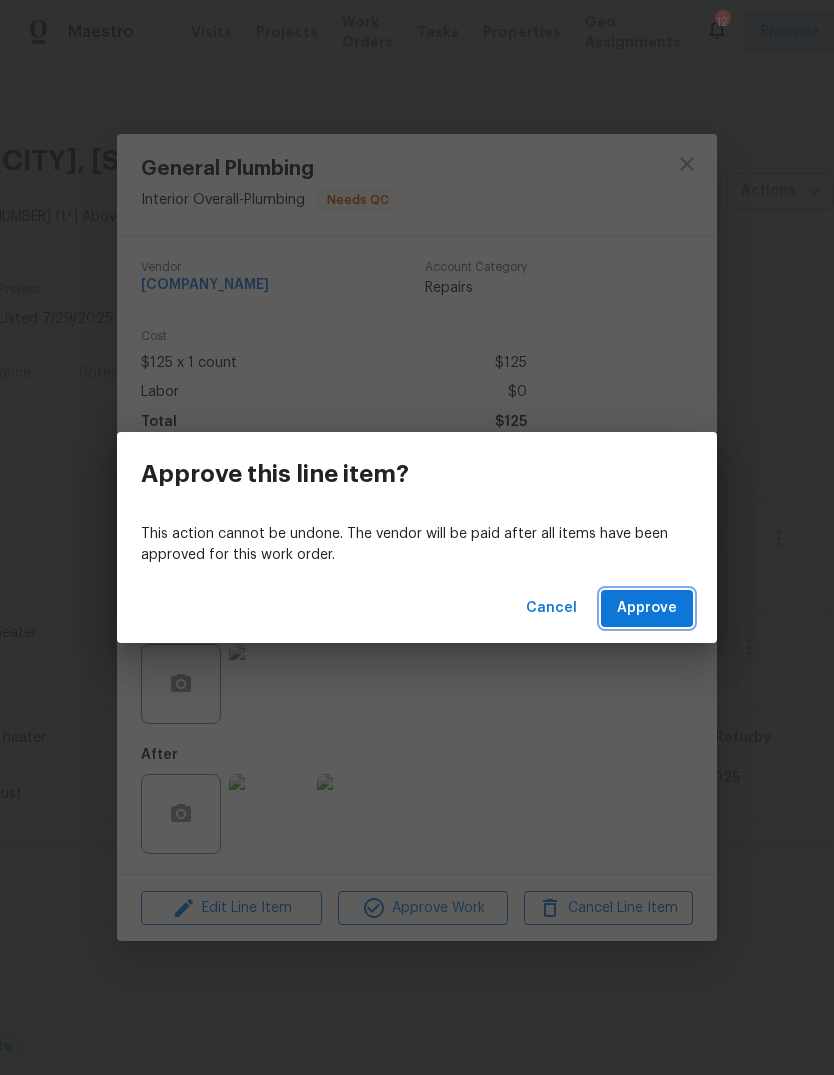 click on "Approve" at bounding box center [647, 608] 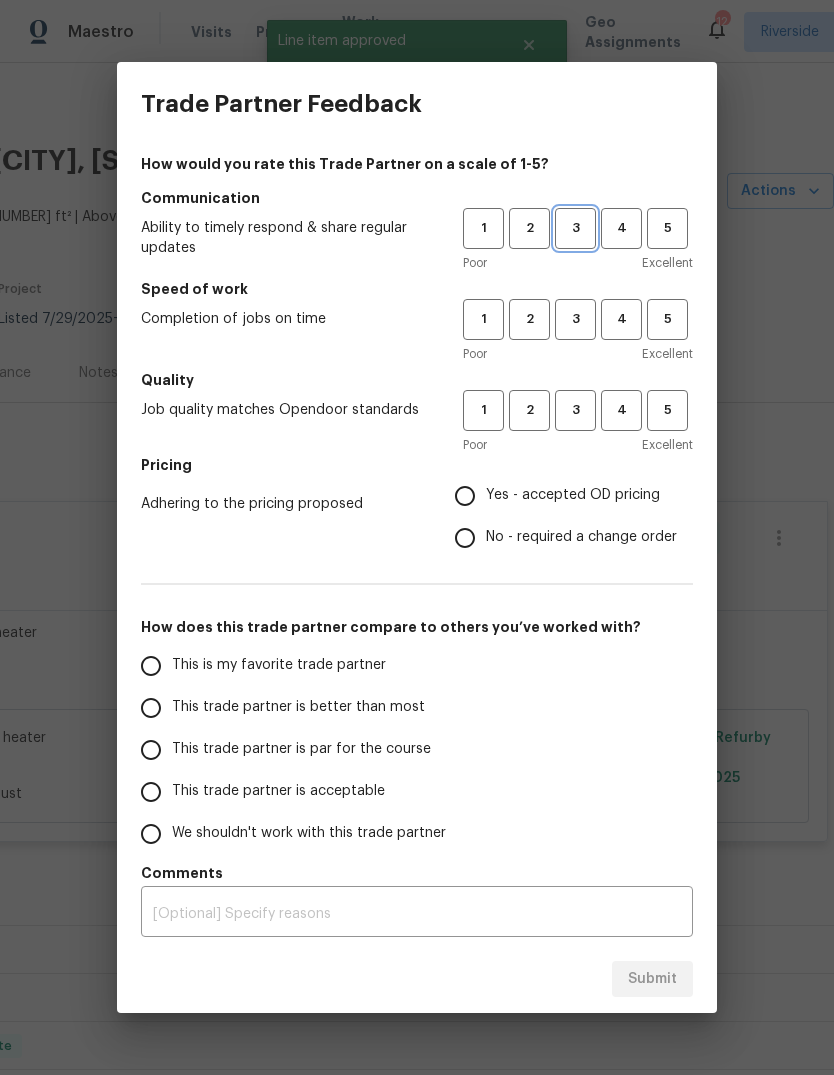 click on "3" at bounding box center (575, 228) 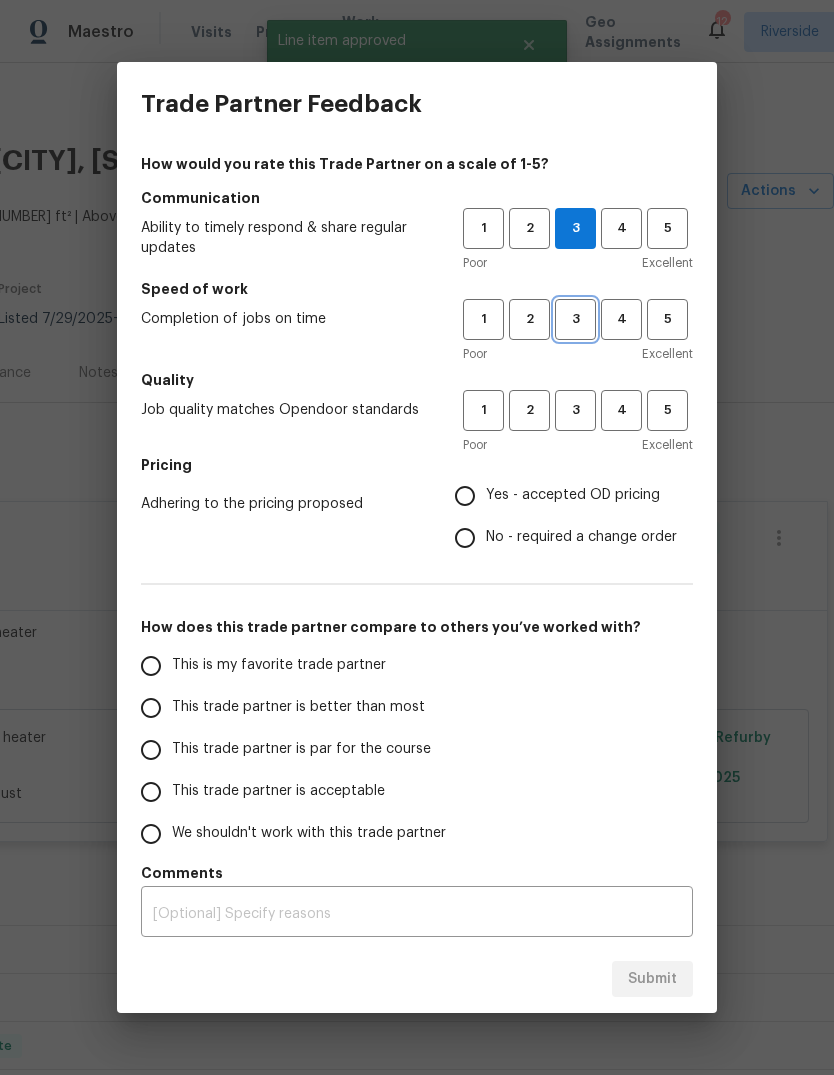 click on "3" at bounding box center (575, 319) 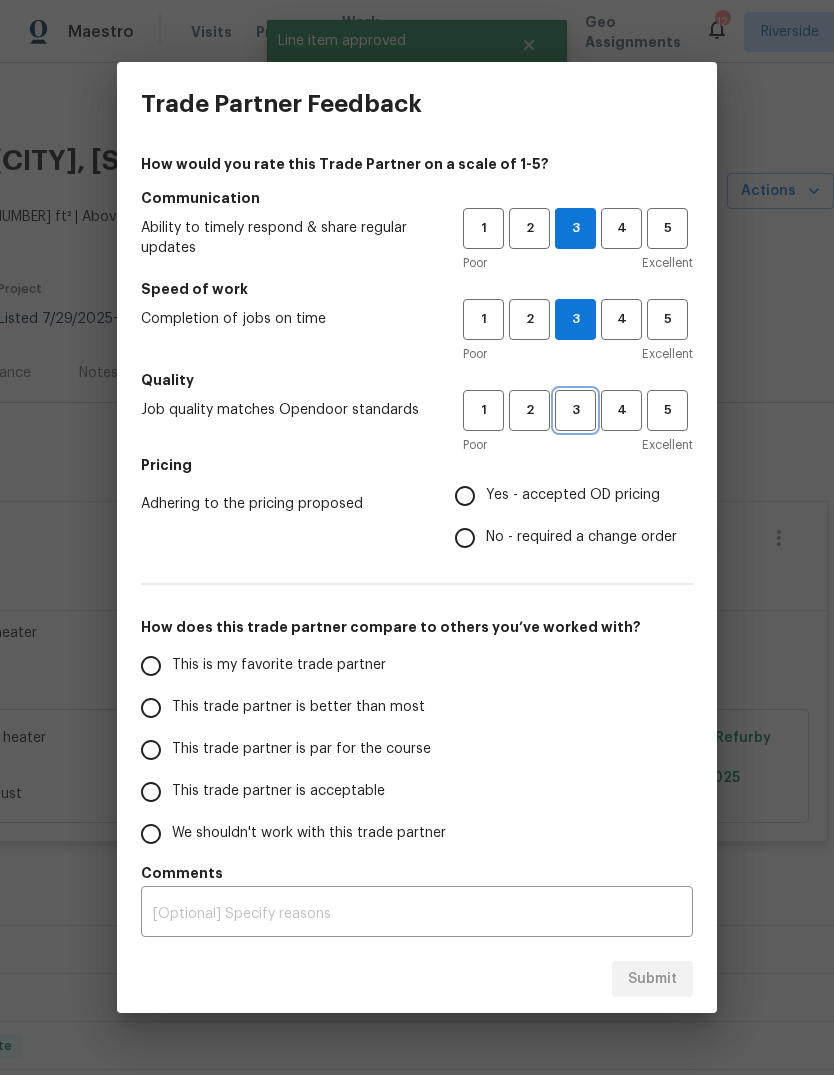 click on "3" at bounding box center (575, 410) 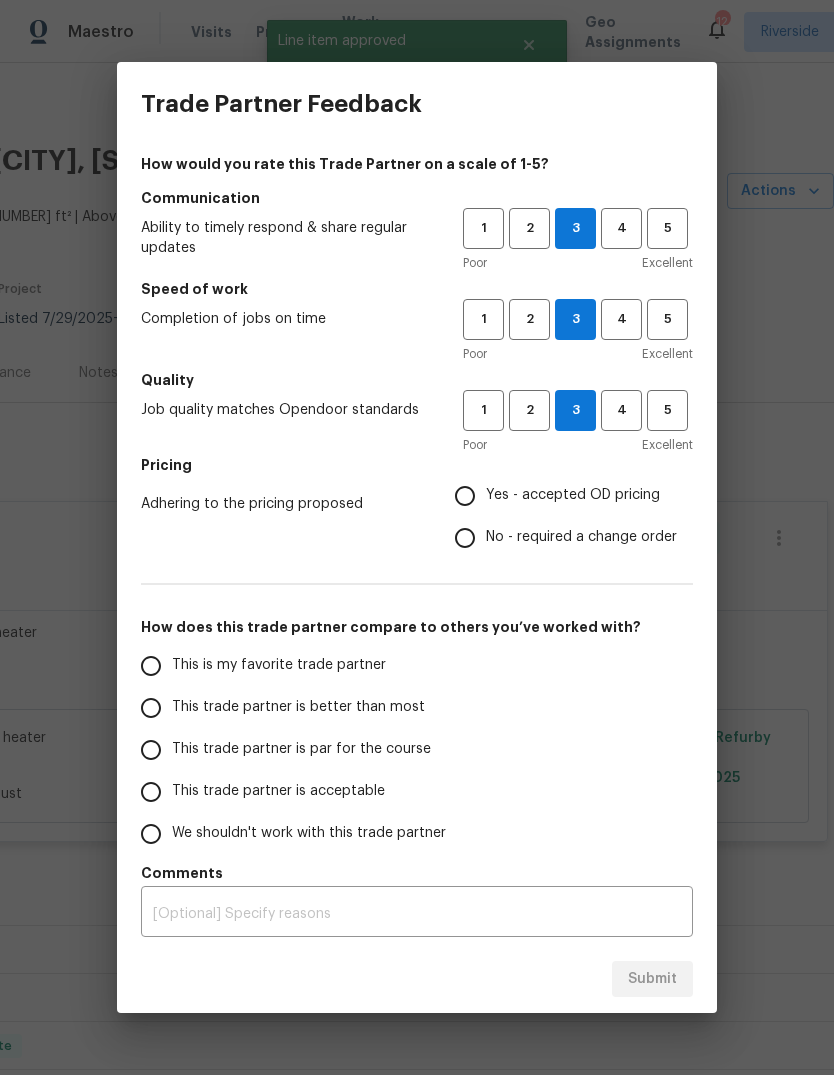 click on "Yes - accepted OD pricing" at bounding box center (465, 496) 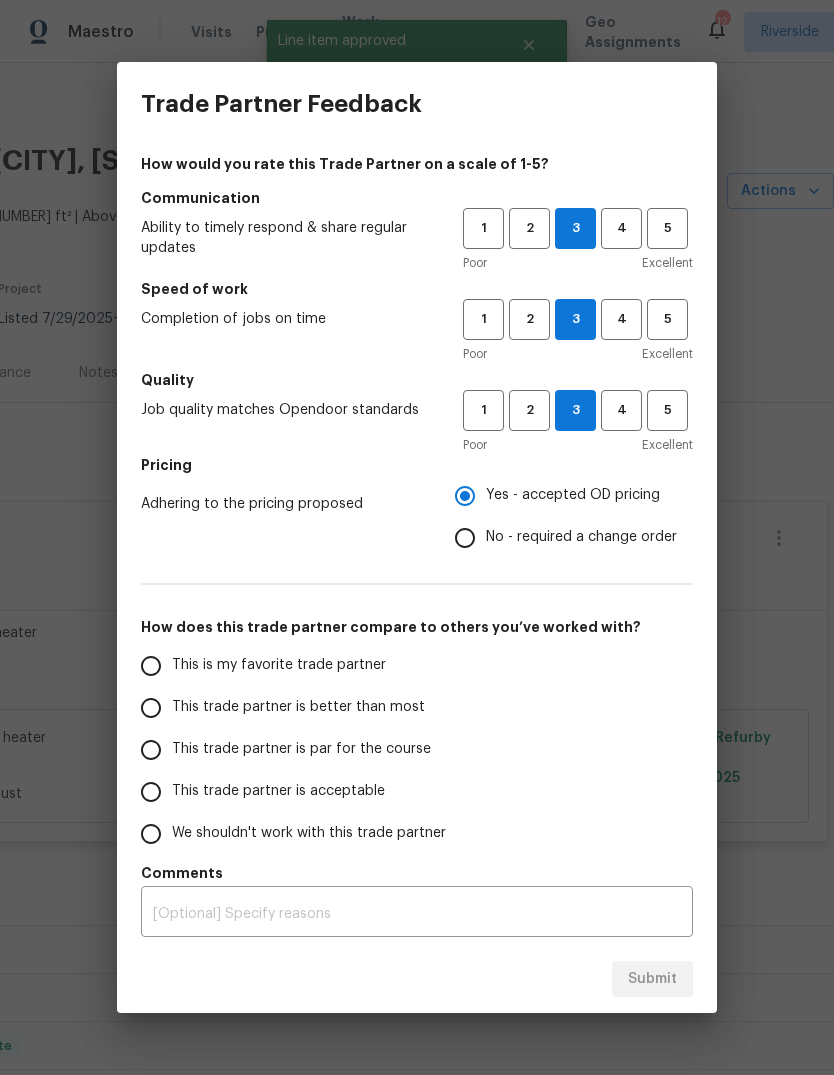 click on "This trade partner is better than most" at bounding box center [151, 708] 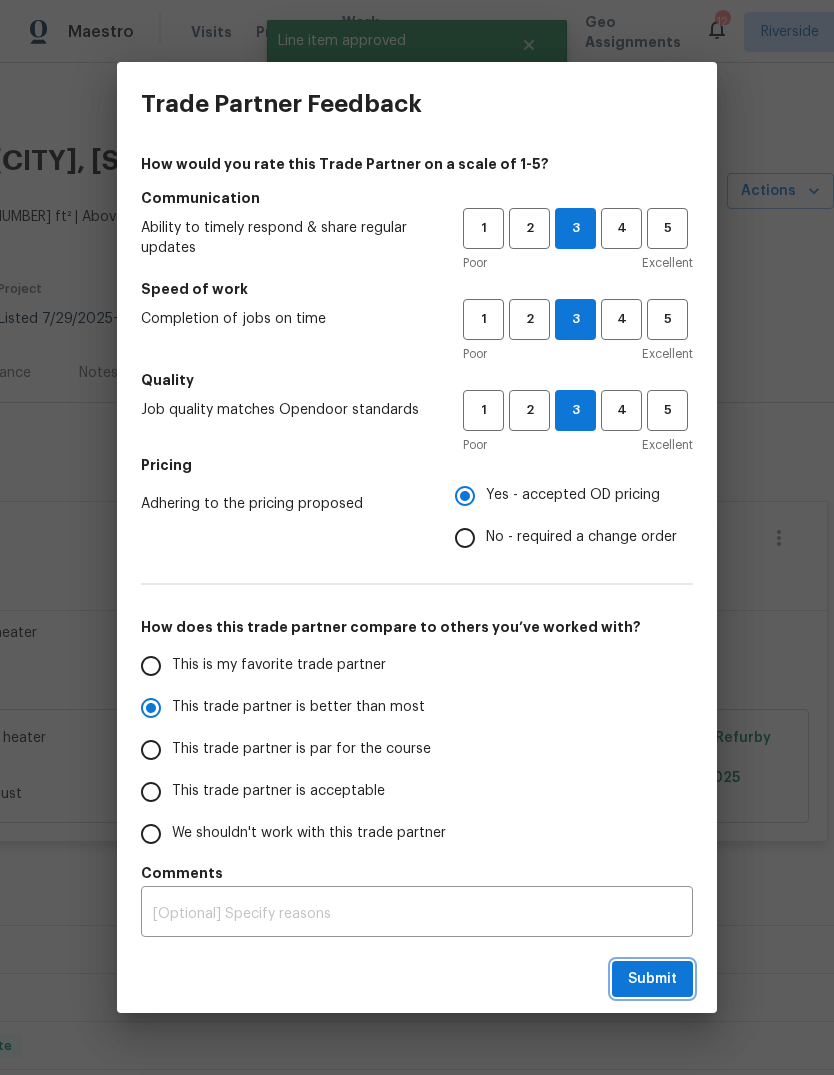 click on "Submit" at bounding box center [652, 979] 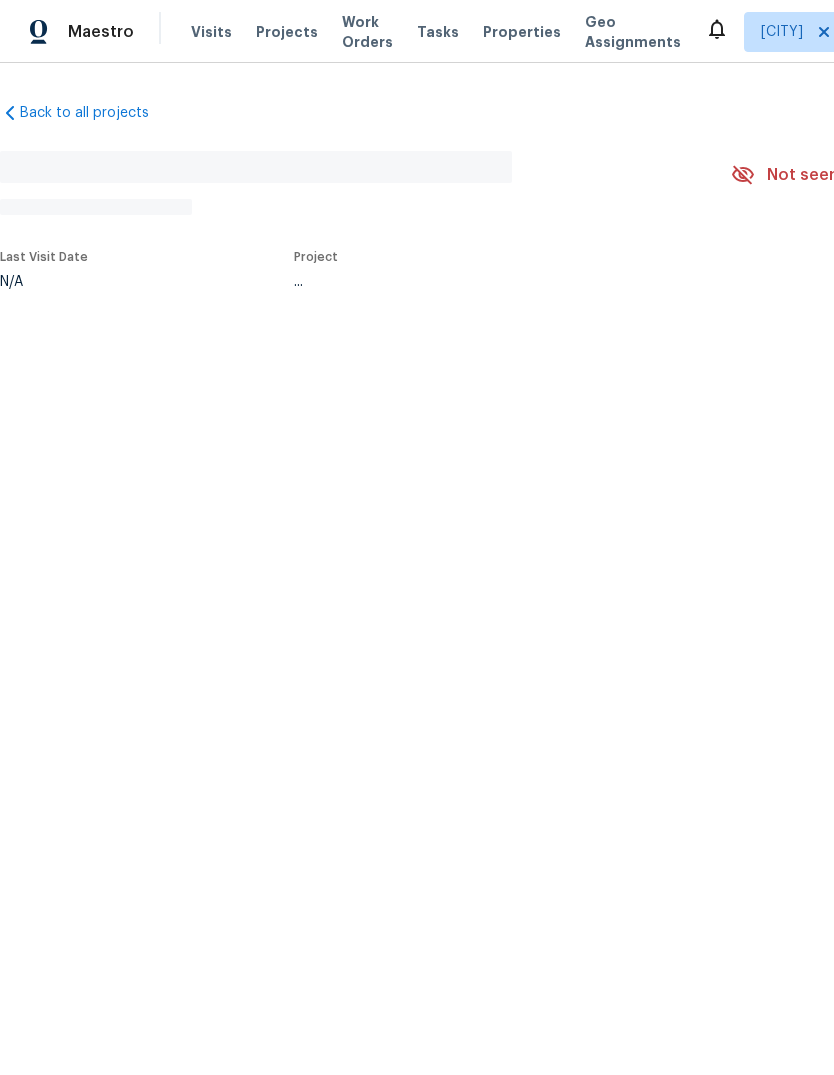 scroll, scrollTop: 0, scrollLeft: 0, axis: both 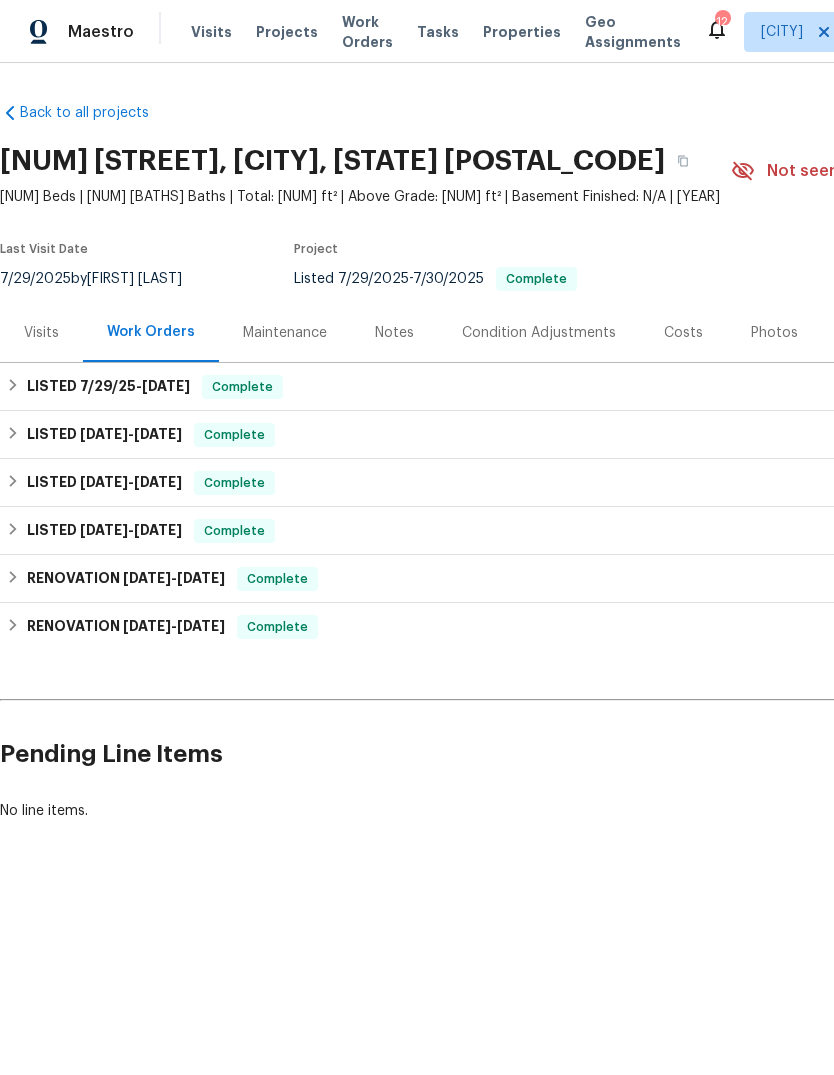 click on "Visits" at bounding box center (211, 32) 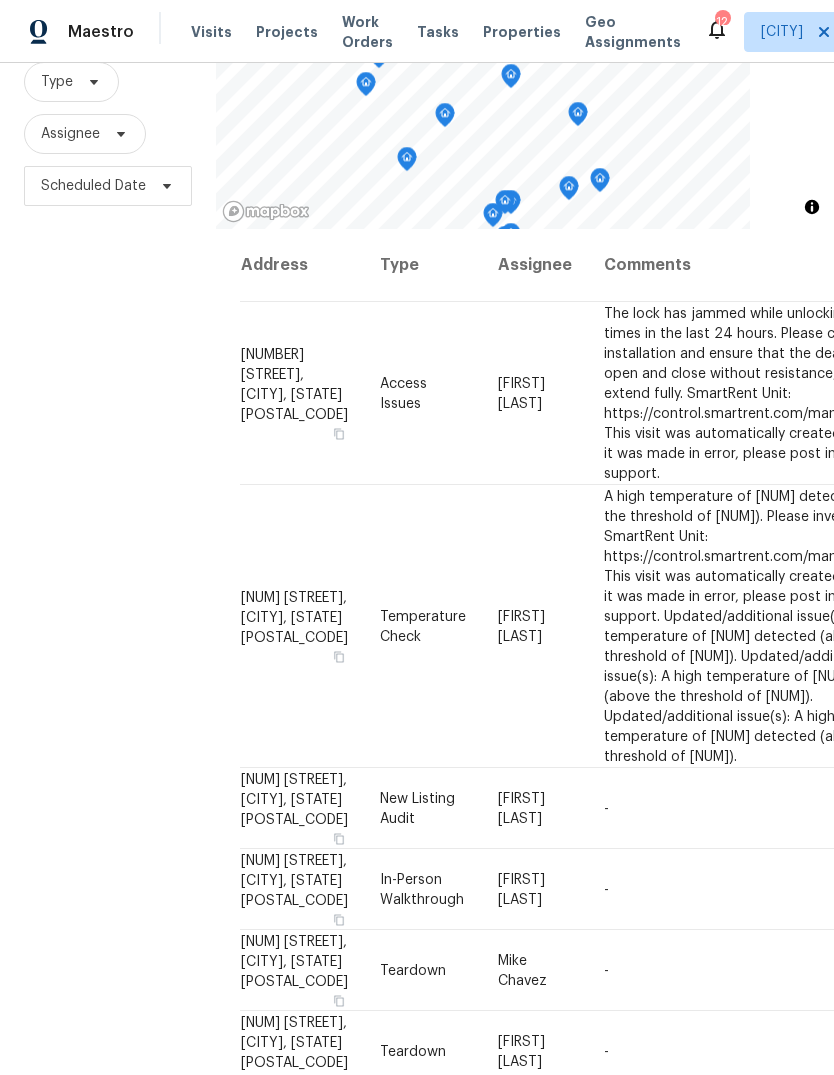 scroll, scrollTop: 193, scrollLeft: 0, axis: vertical 